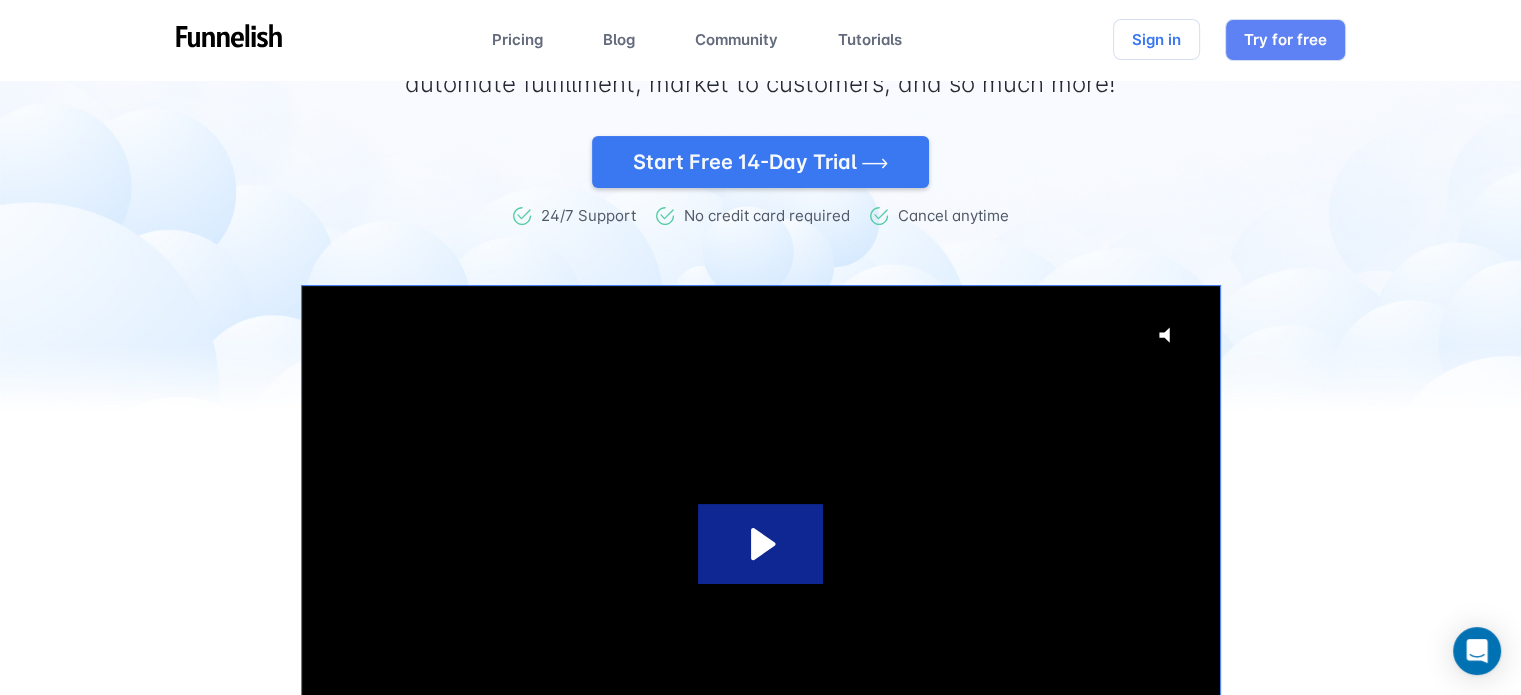 scroll, scrollTop: 0, scrollLeft: 0, axis: both 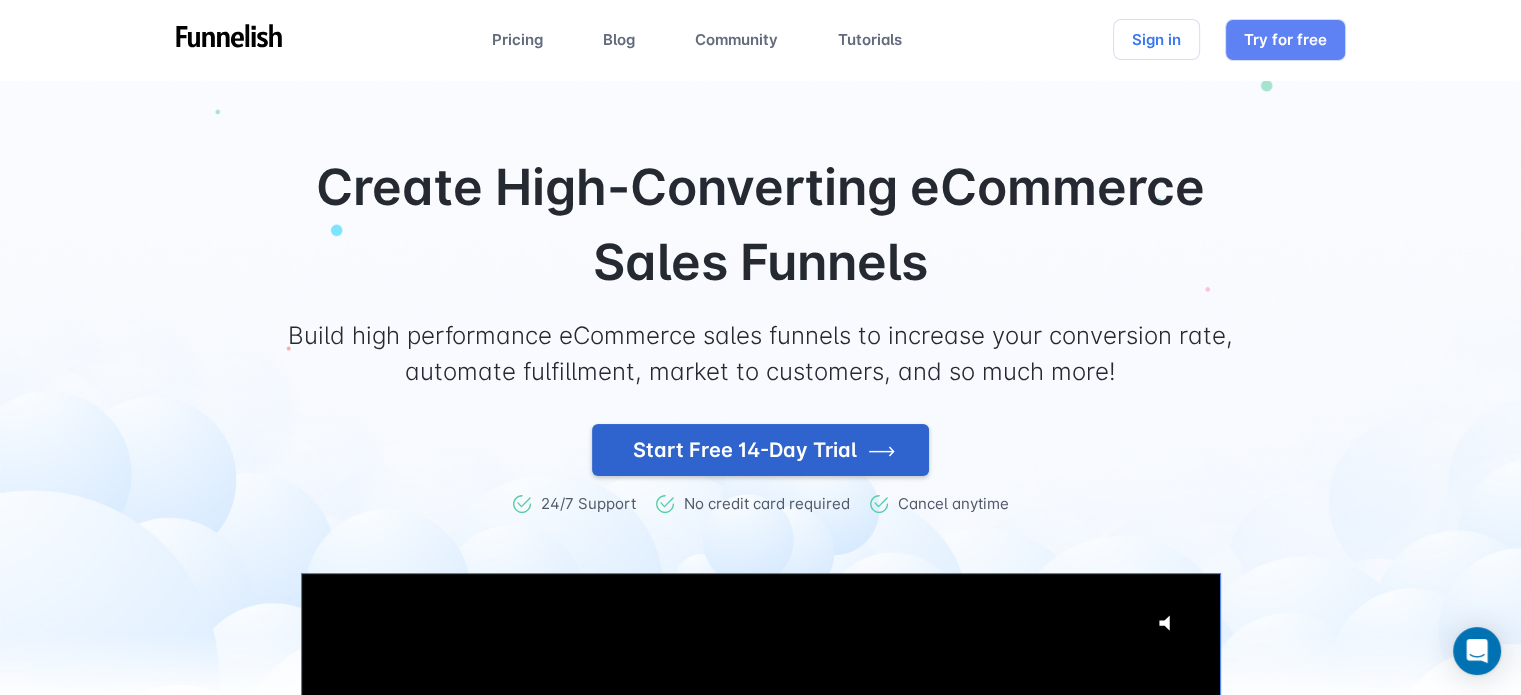 click on "Start Free 14-Day Trial" at bounding box center [760, 450] 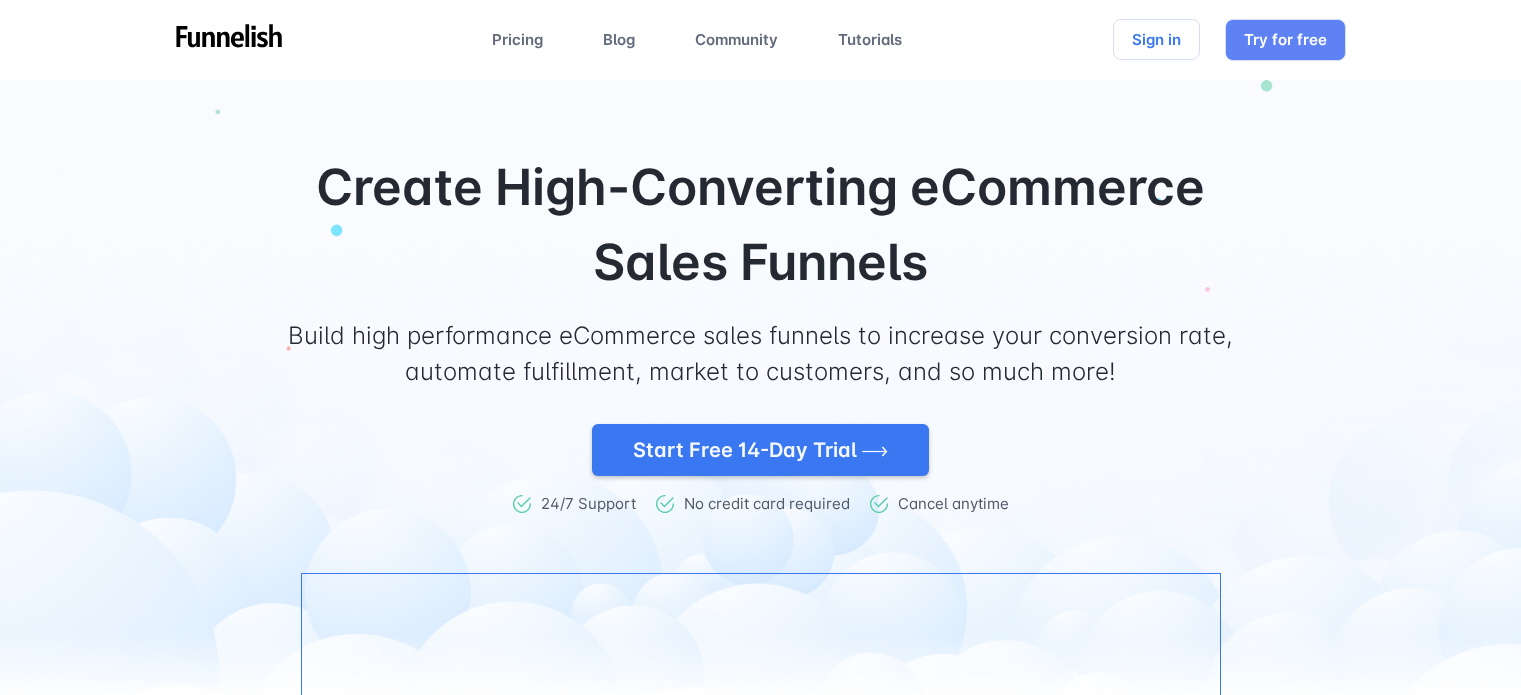 scroll, scrollTop: 0, scrollLeft: 0, axis: both 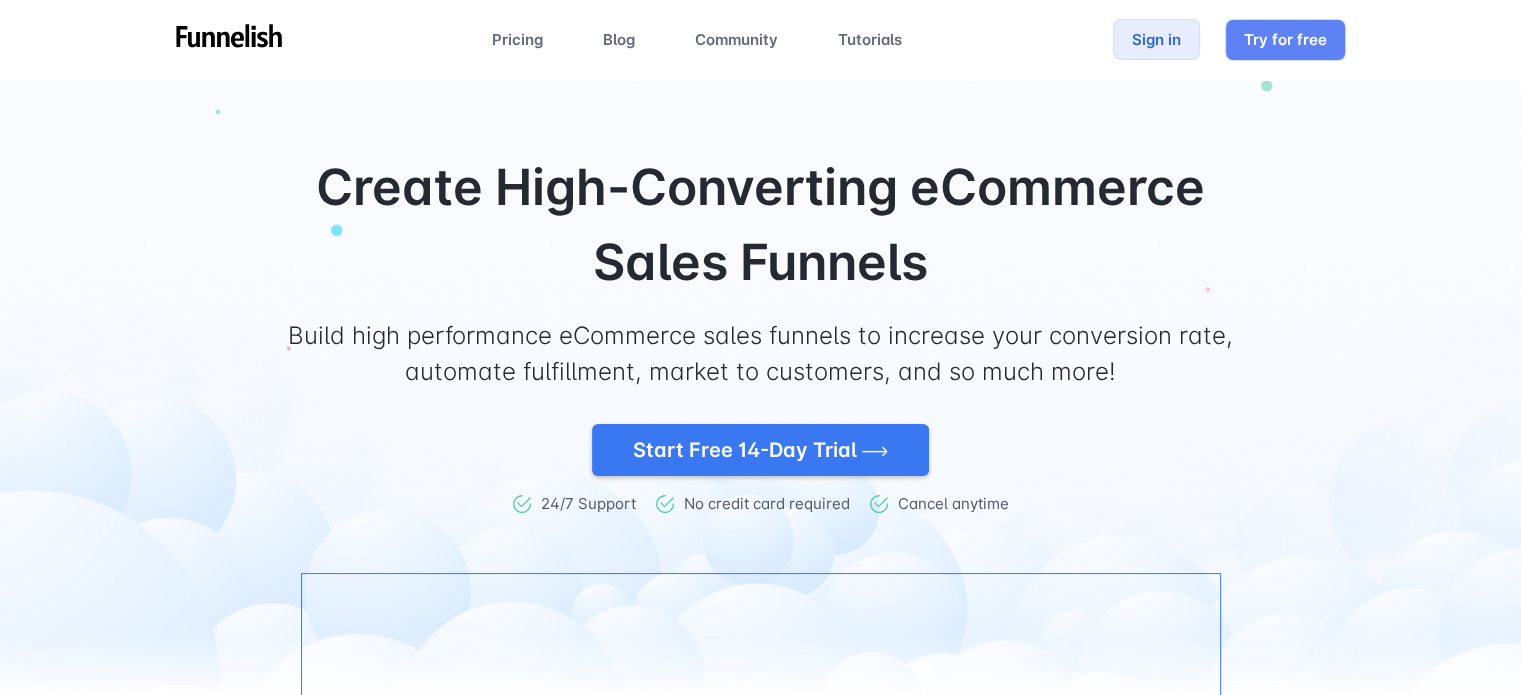 click on "Sign in" at bounding box center [1156, 39] 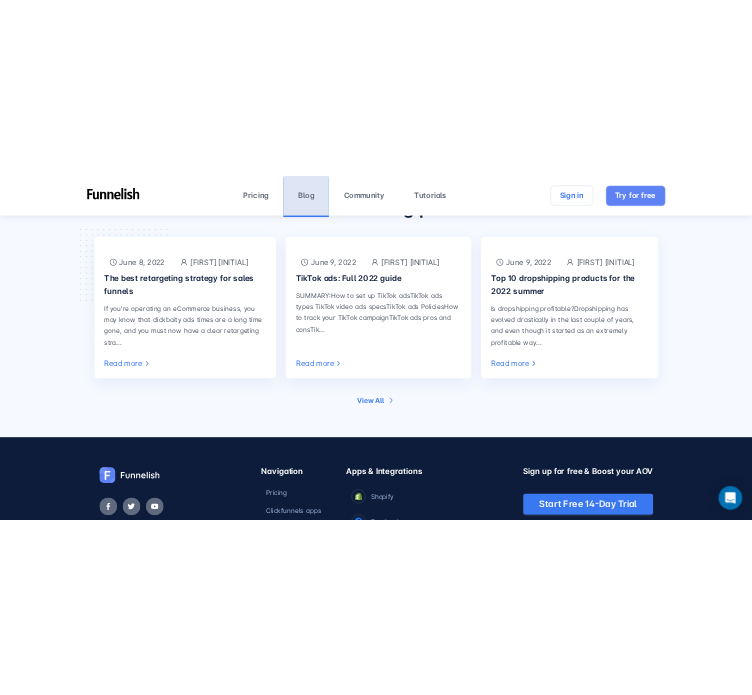 scroll, scrollTop: 13670, scrollLeft: 0, axis: vertical 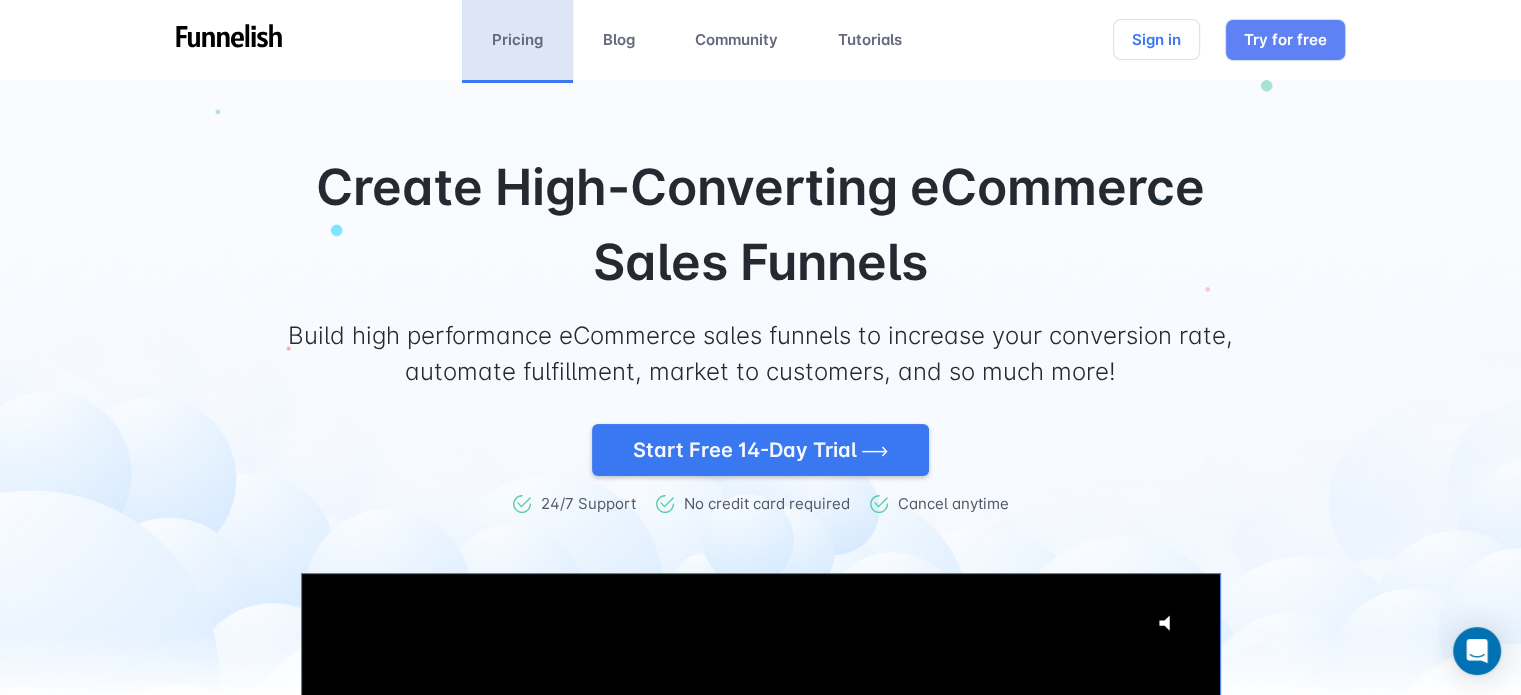 click on "Pricing" at bounding box center [517, 40] 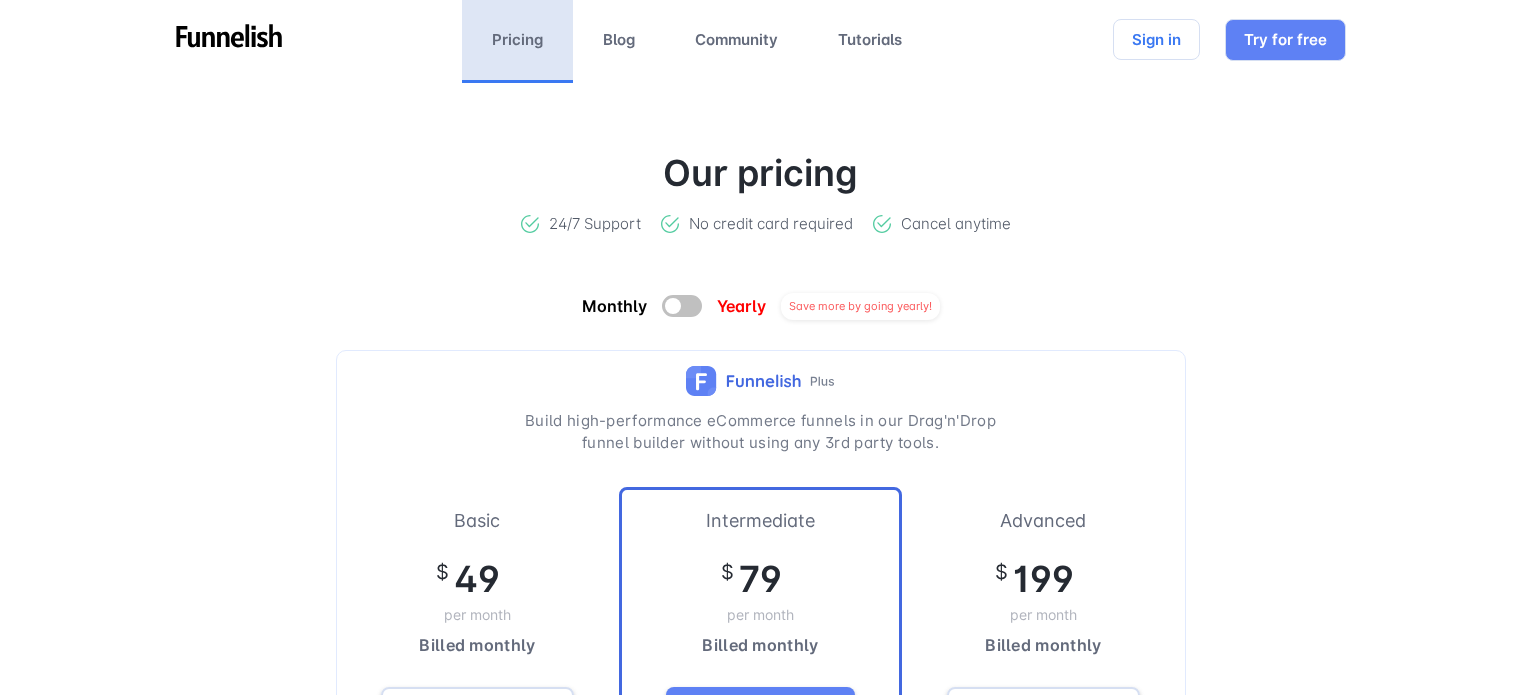 scroll, scrollTop: 0, scrollLeft: 0, axis: both 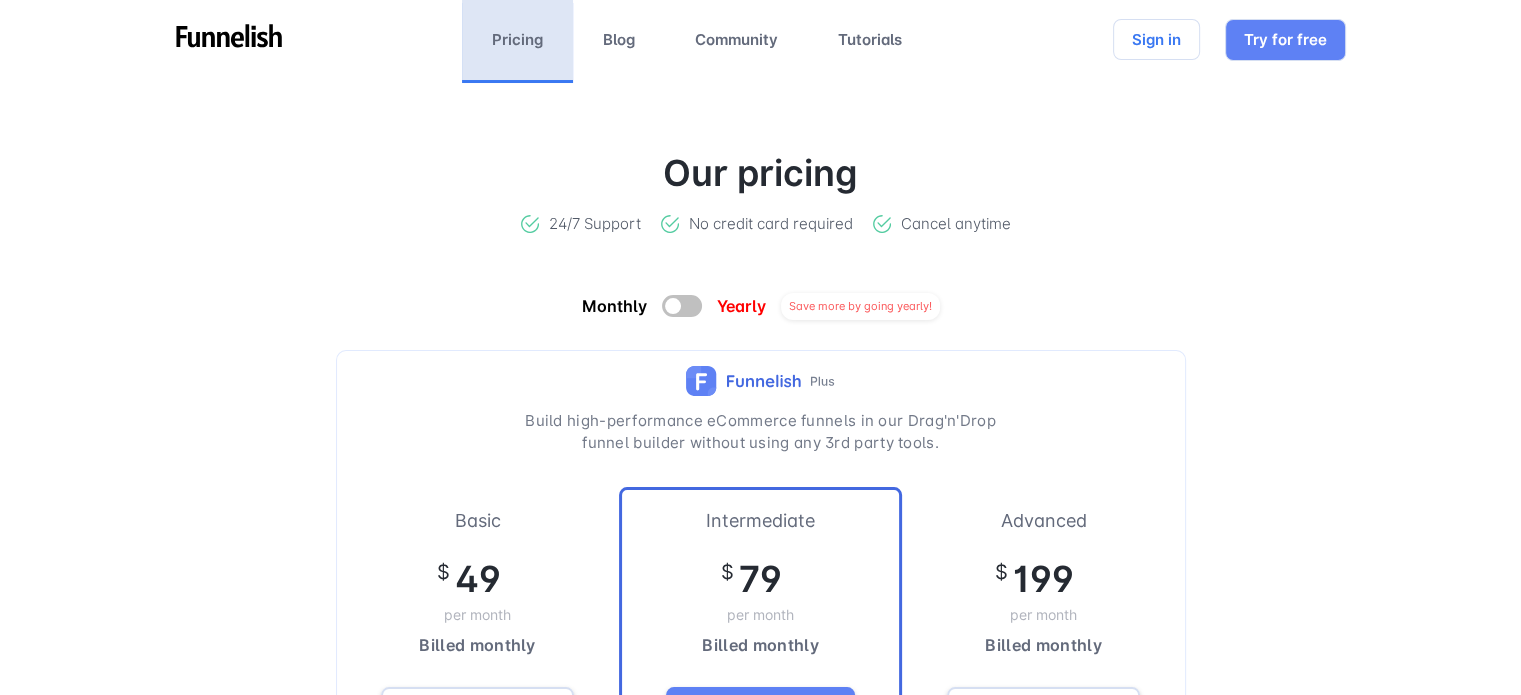 click on "Community" at bounding box center (736, 40) 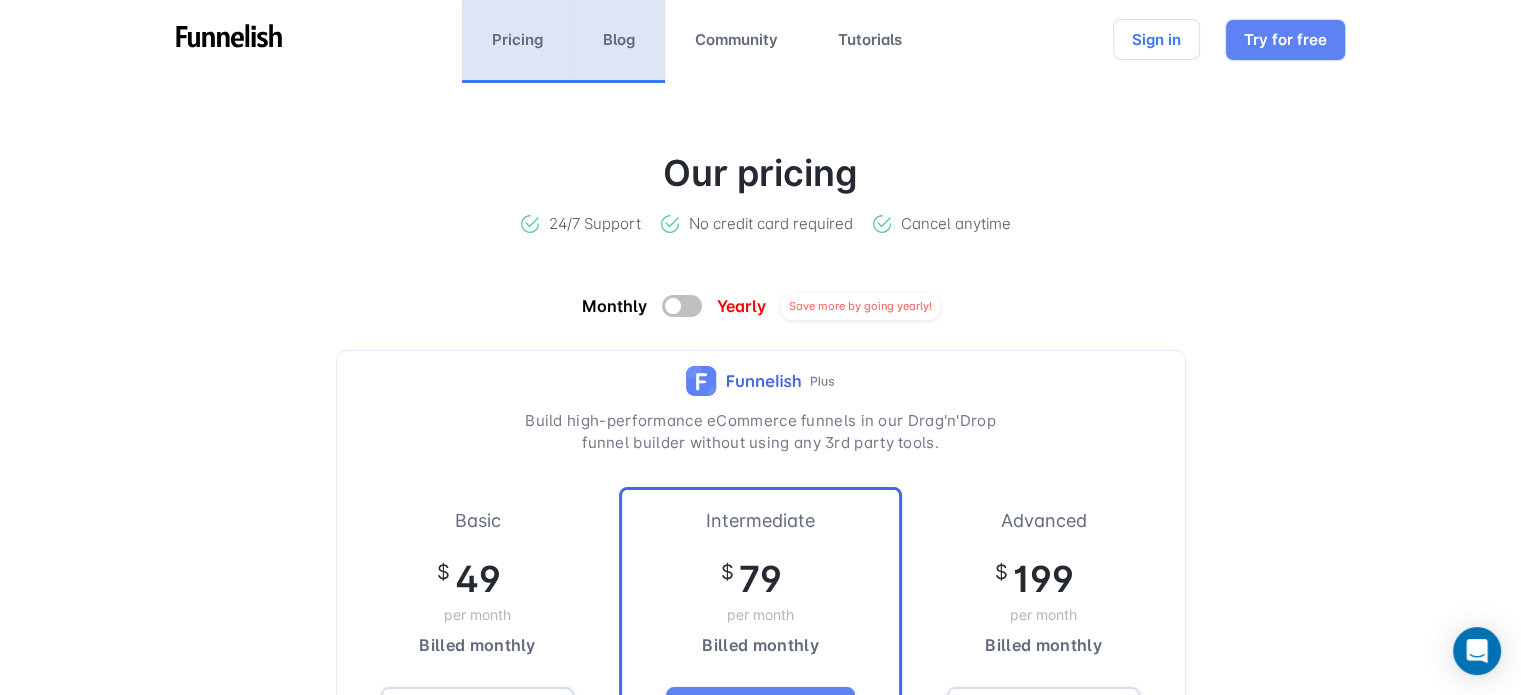 click on "Blog" at bounding box center [619, 40] 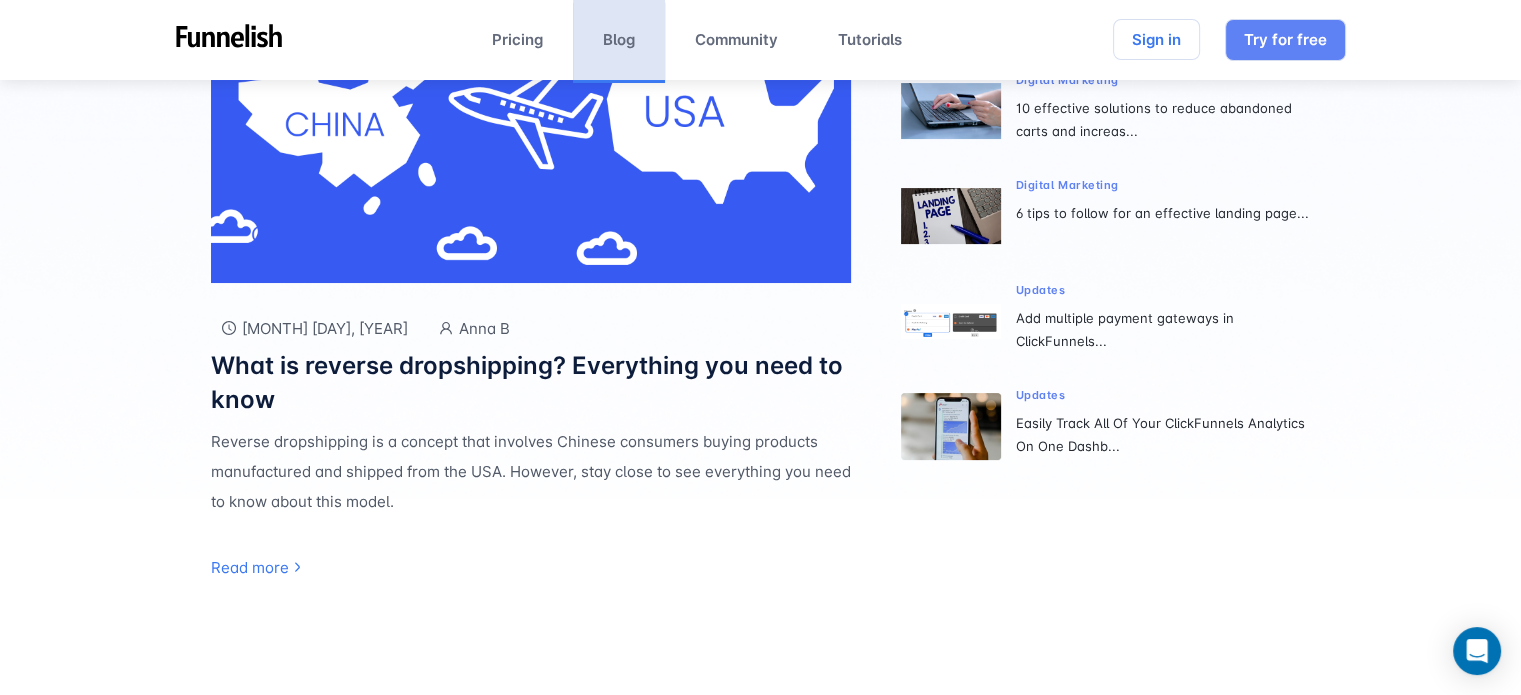 scroll, scrollTop: 0, scrollLeft: 0, axis: both 